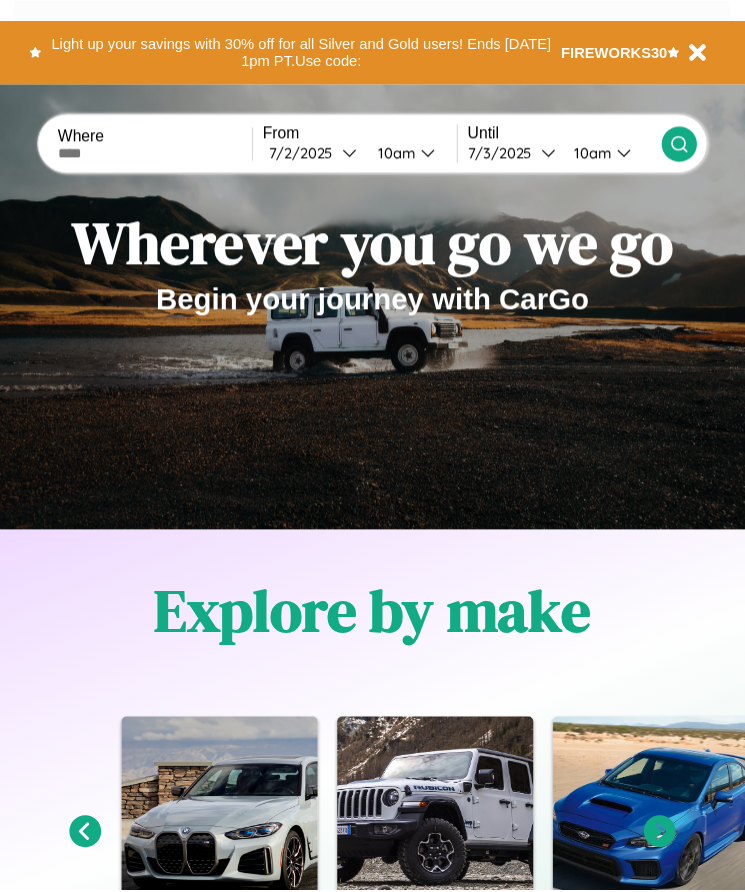 scroll, scrollTop: 0, scrollLeft: 0, axis: both 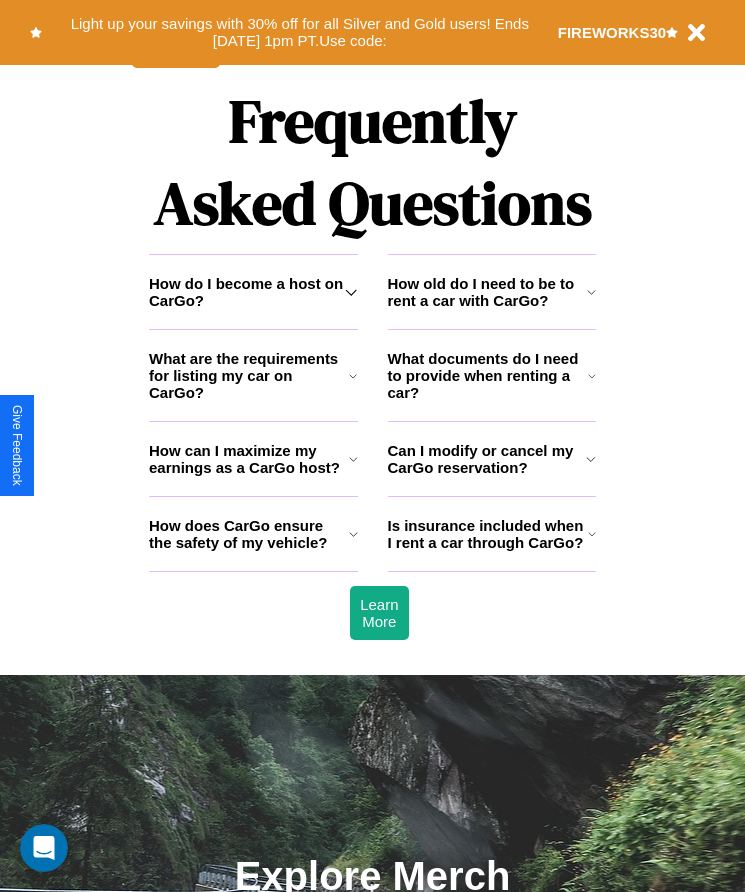 click 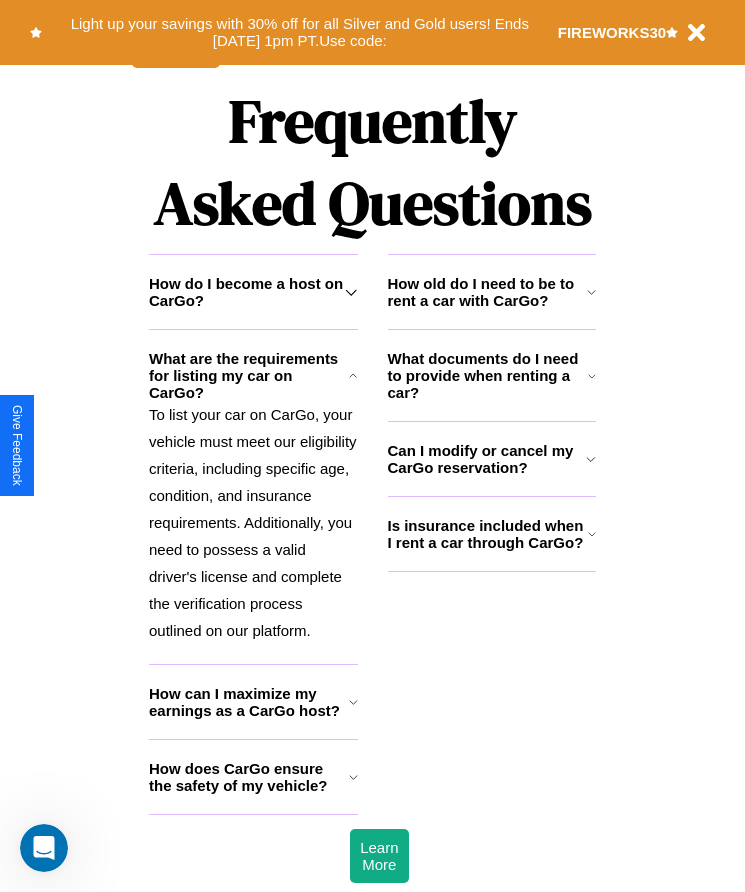 click 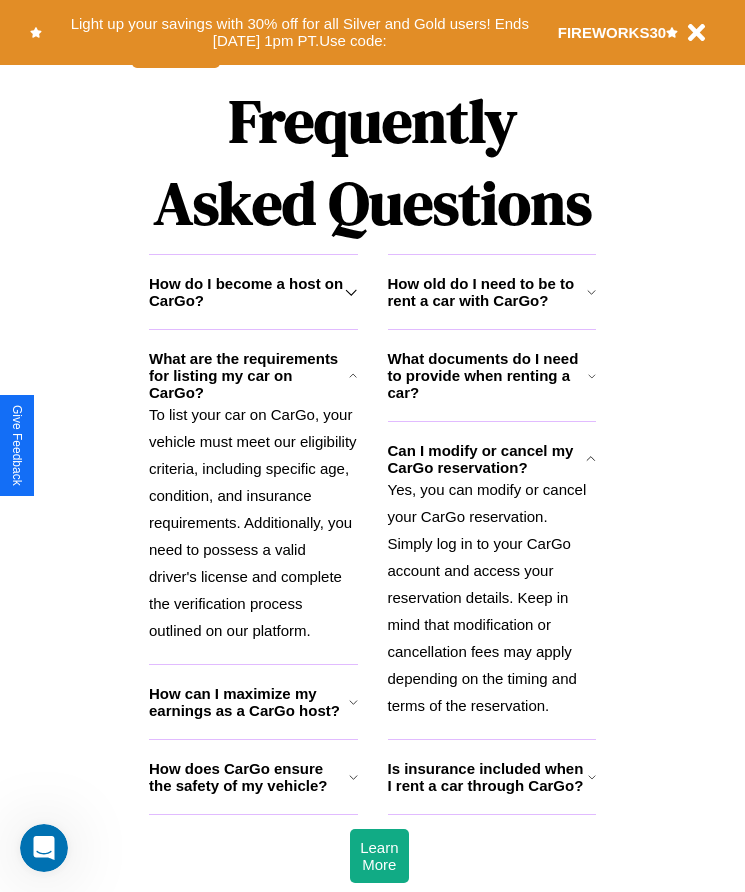 click 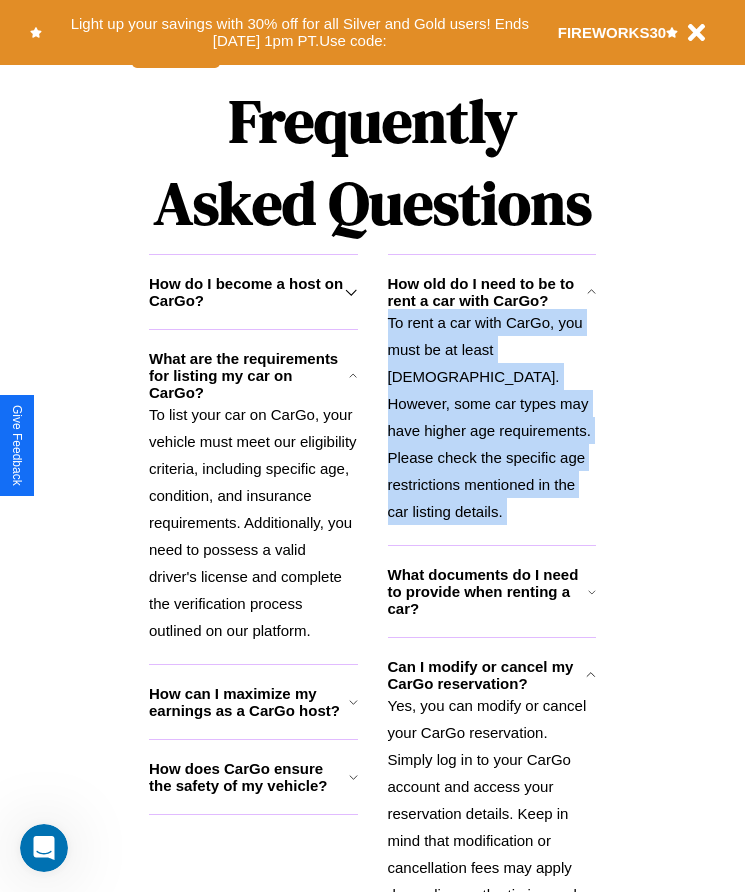 scroll, scrollTop: 2753, scrollLeft: 0, axis: vertical 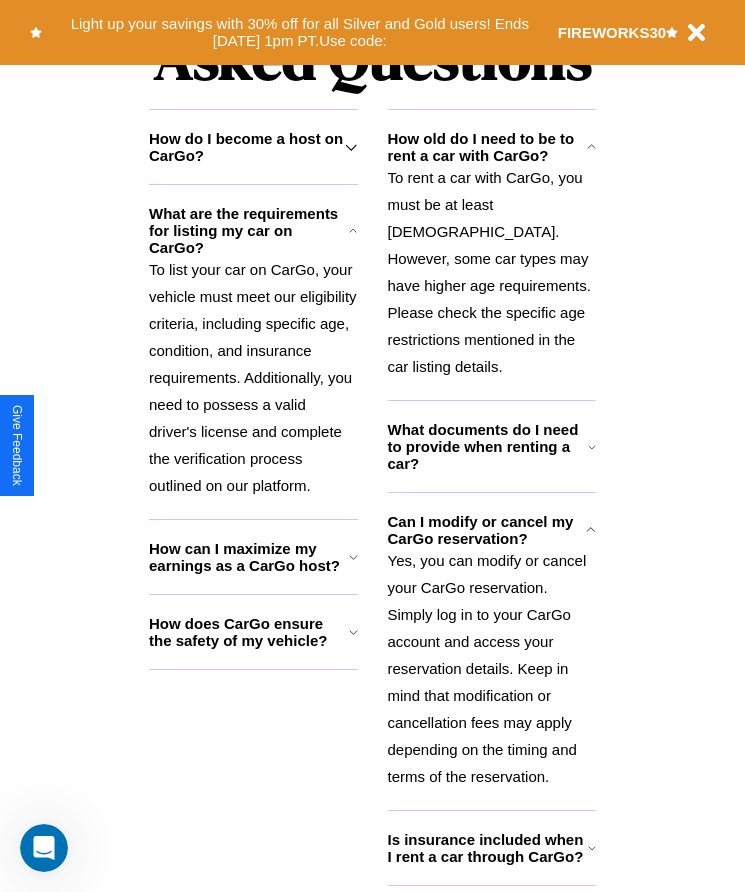 click on "Is insurance included when I rent a car through CarGo?" at bounding box center [488, 848] 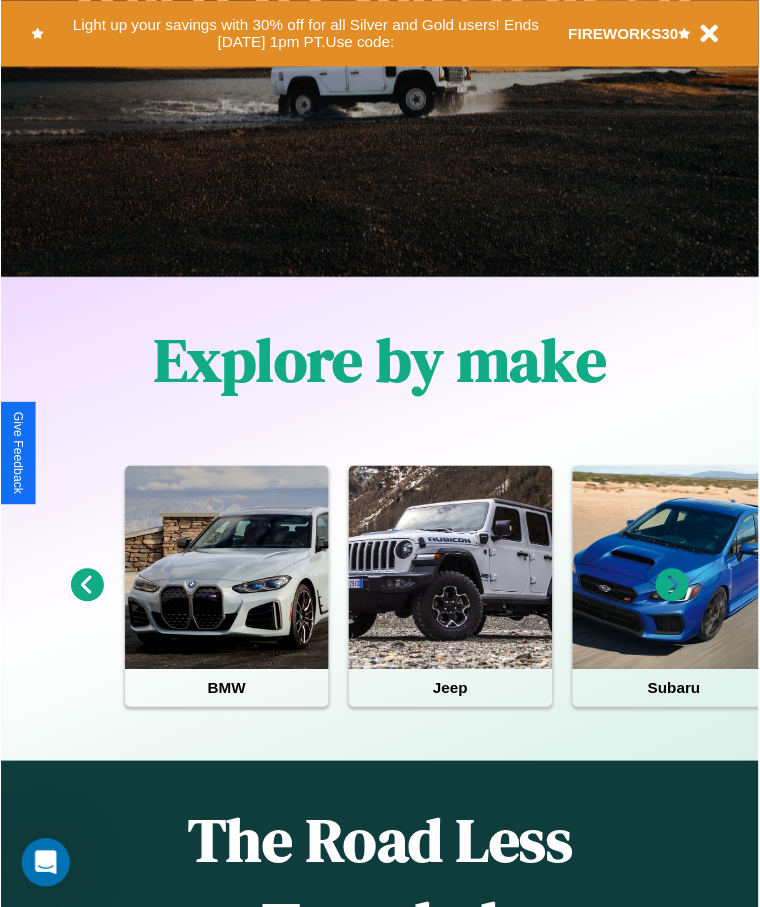 scroll, scrollTop: 0, scrollLeft: 0, axis: both 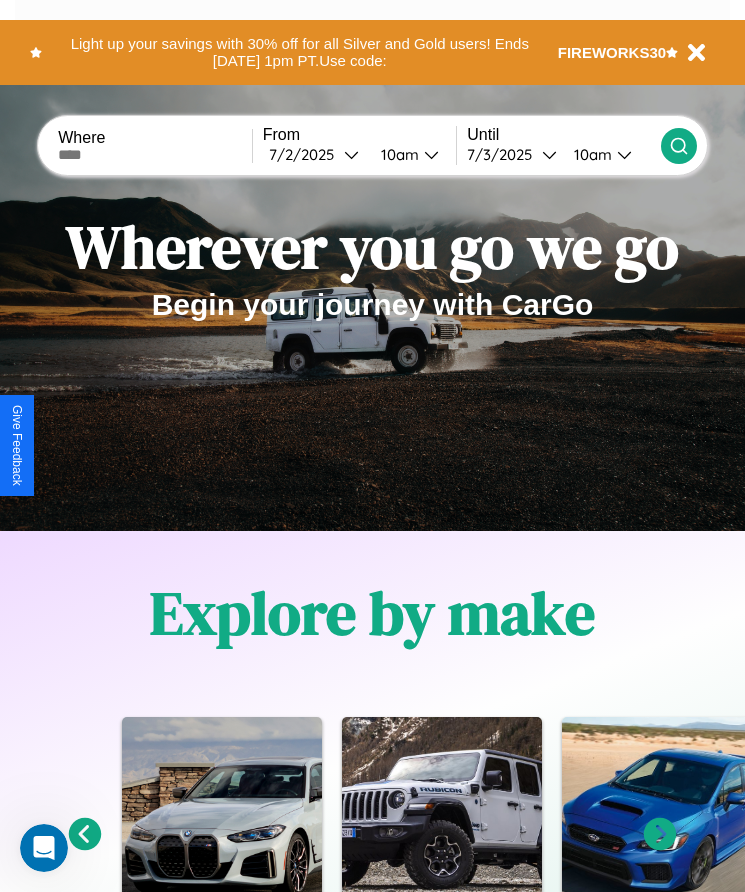 click at bounding box center [155, 155] 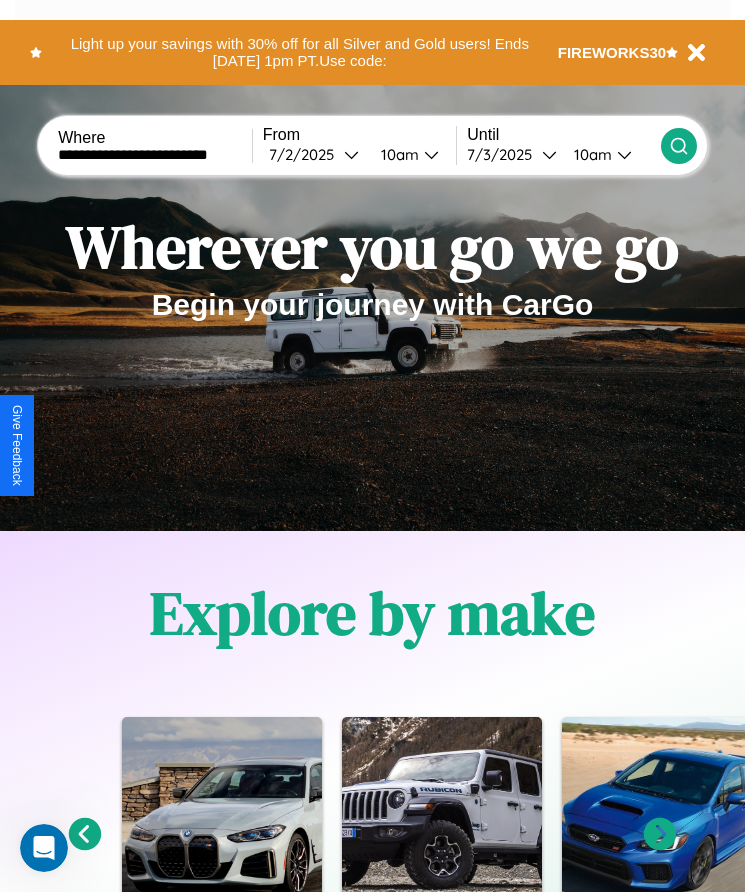 type on "**********" 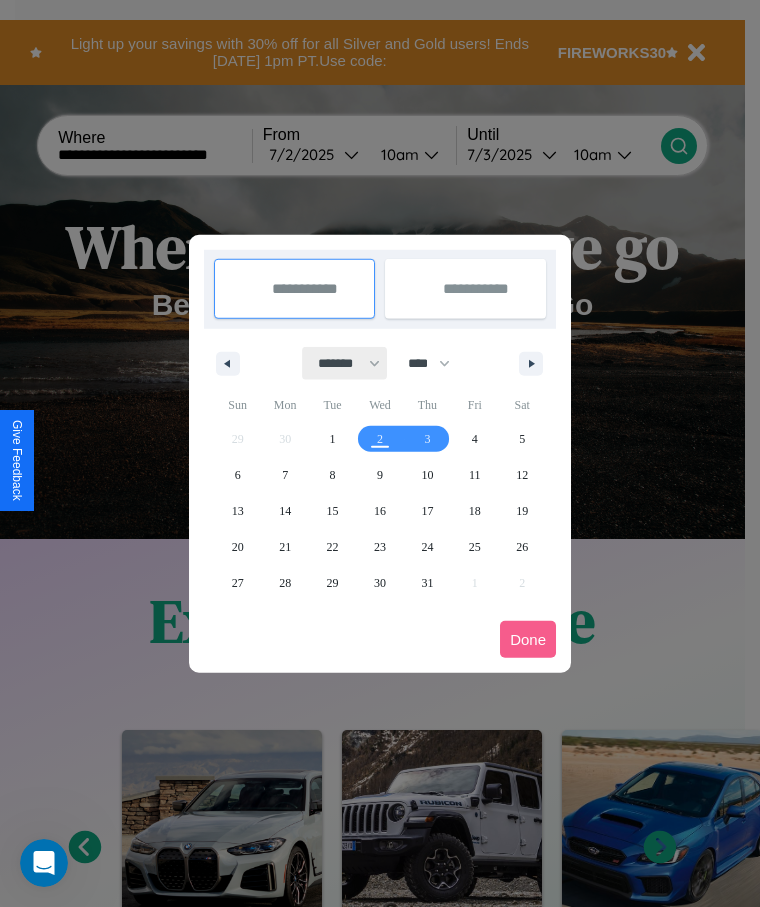 click on "******* ******** ***** ***** *** **** **** ****** ********* ******* ******** ********" at bounding box center [345, 363] 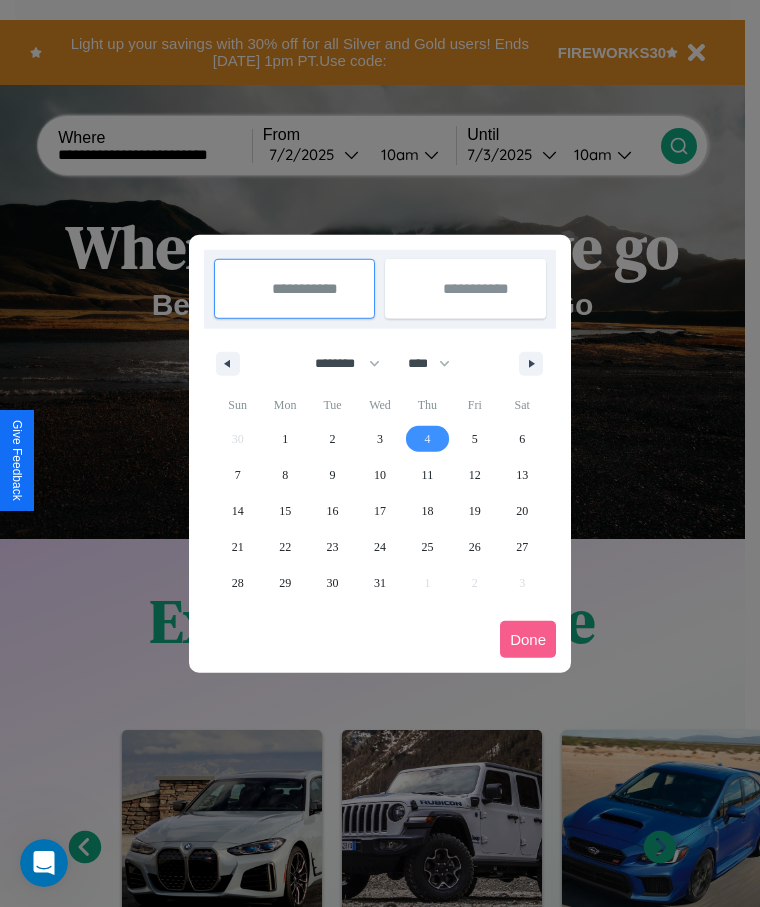 click on "4" at bounding box center [427, 439] 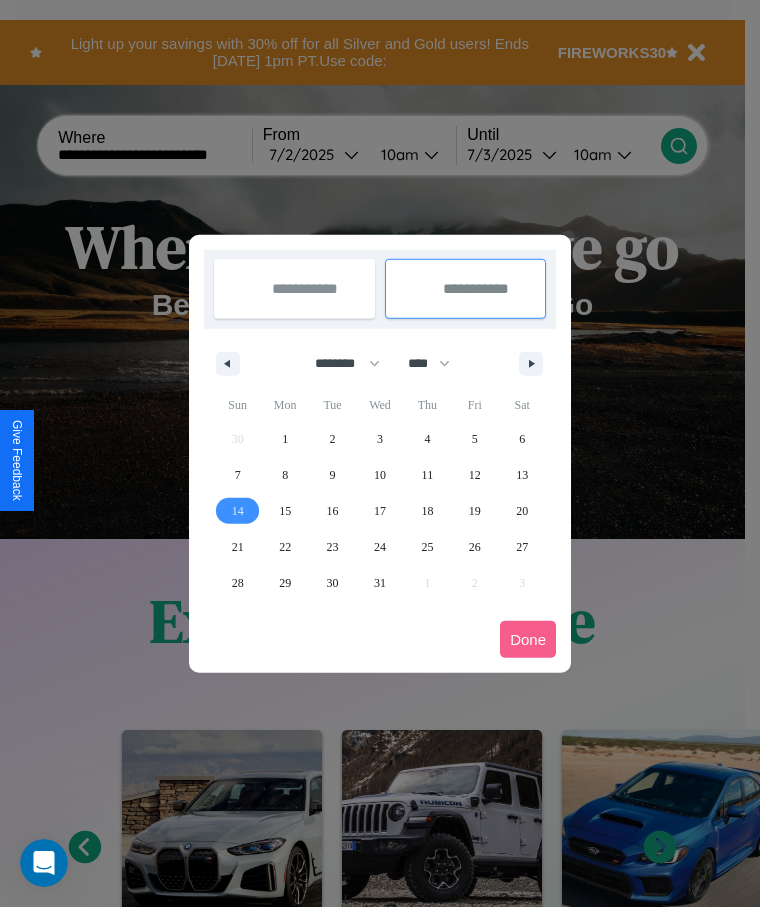 click on "14" at bounding box center [238, 511] 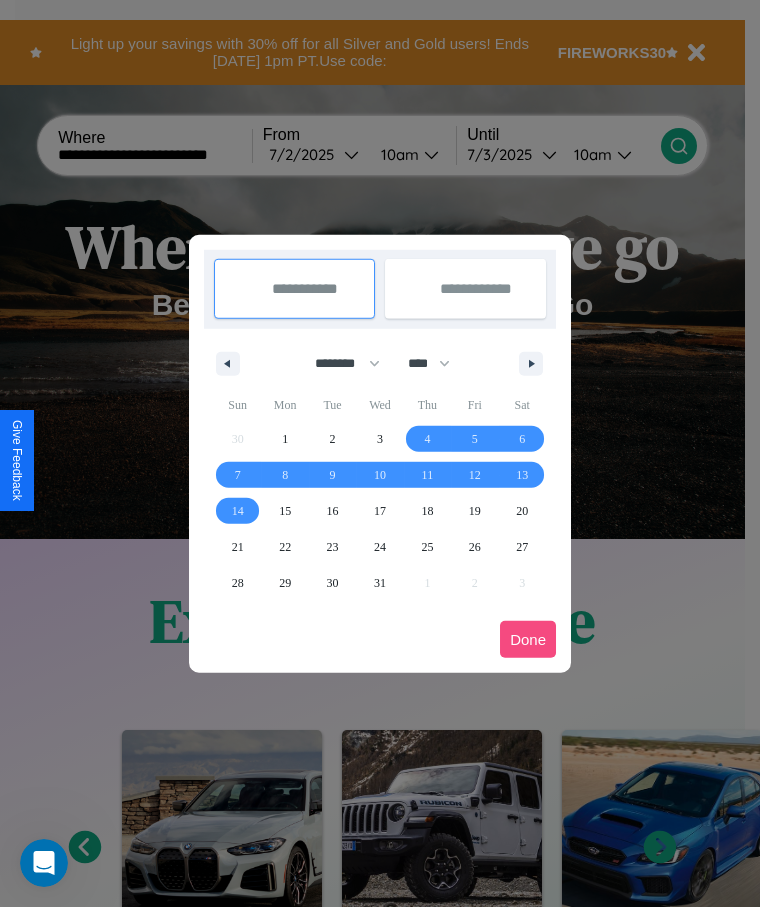 click on "Done" at bounding box center [528, 639] 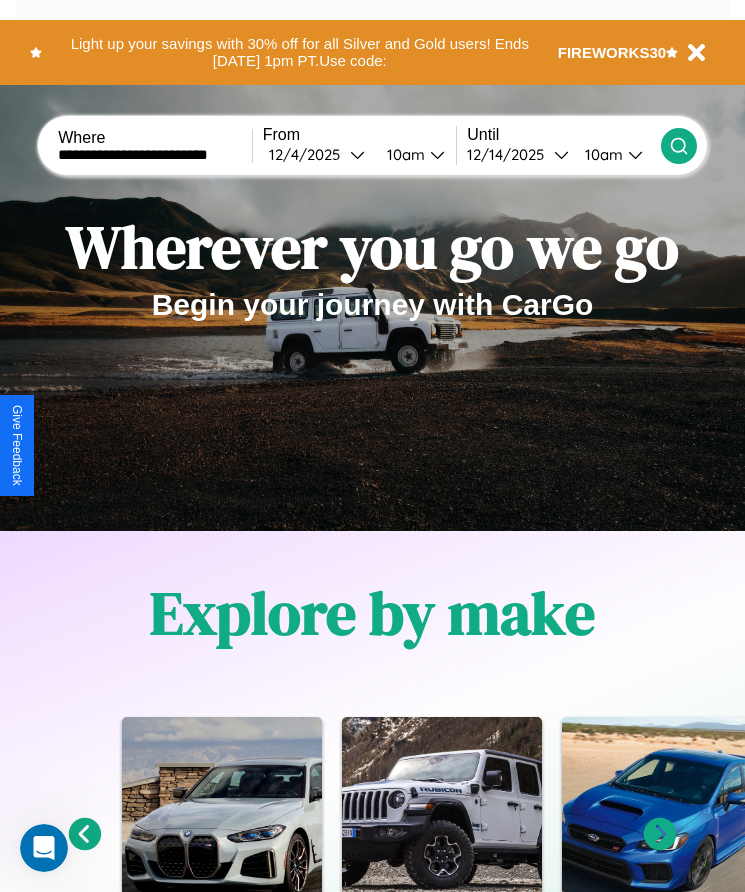 click 